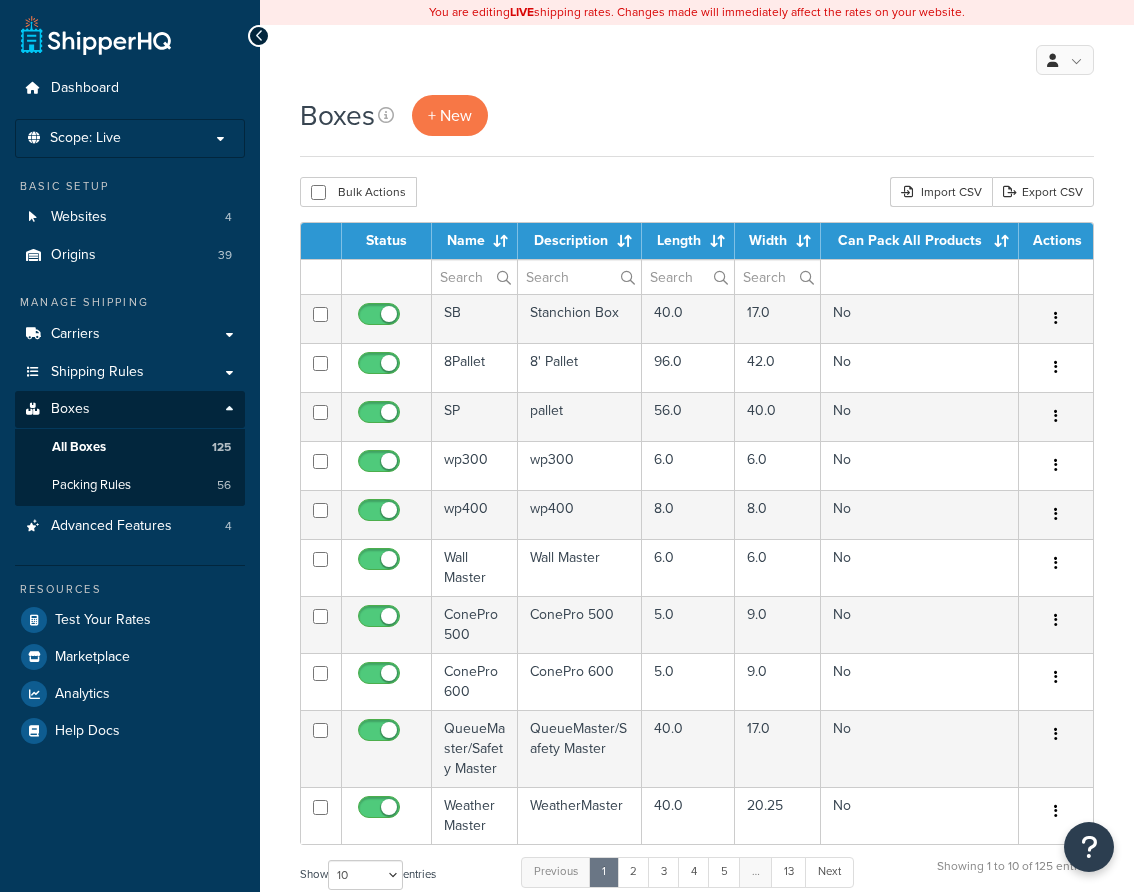 scroll, scrollTop: 0, scrollLeft: 0, axis: both 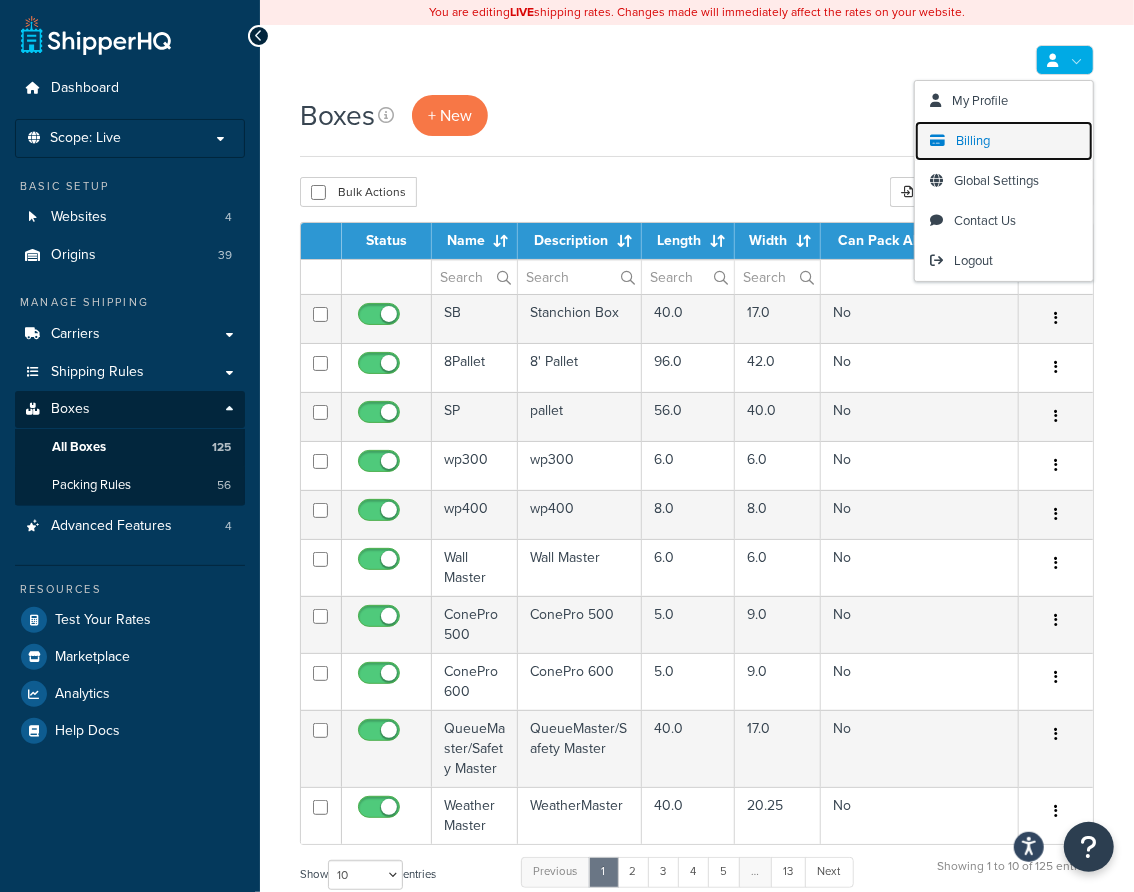 click on "Billing" at bounding box center [1004, 141] 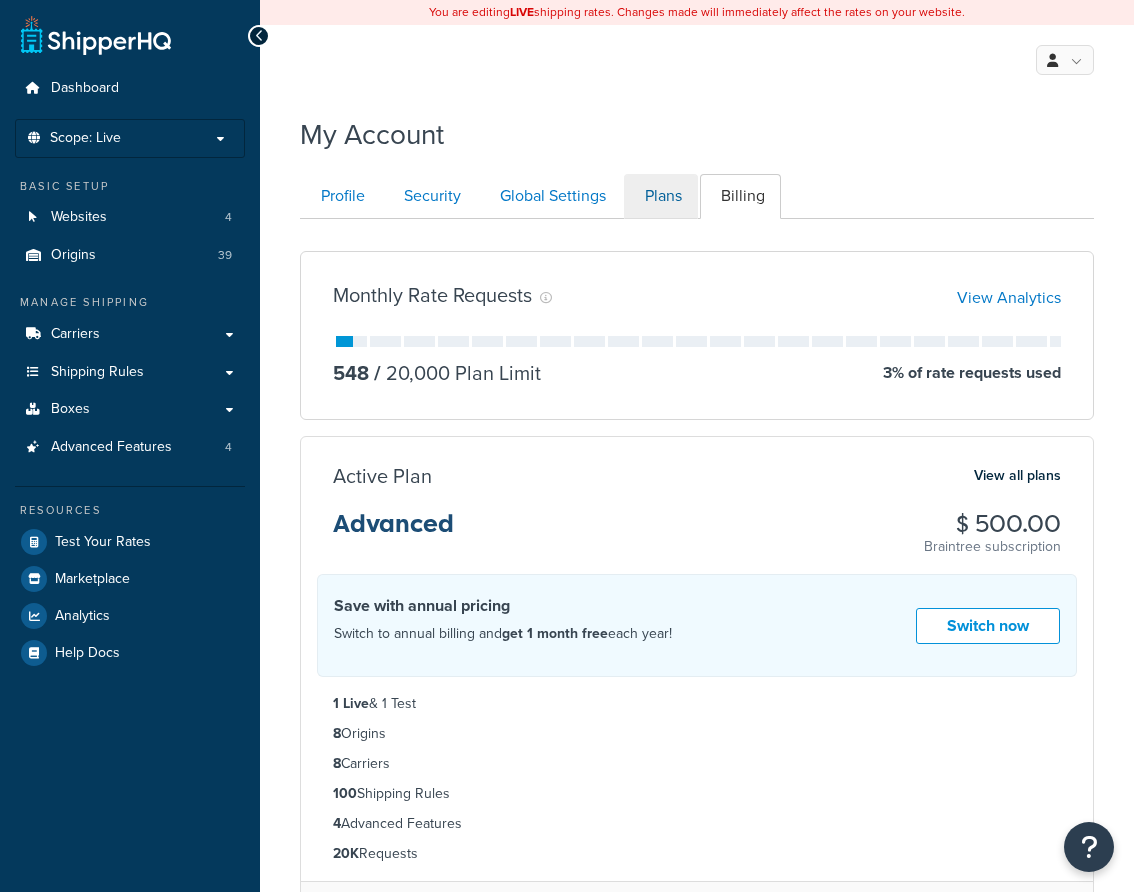 scroll, scrollTop: 0, scrollLeft: 0, axis: both 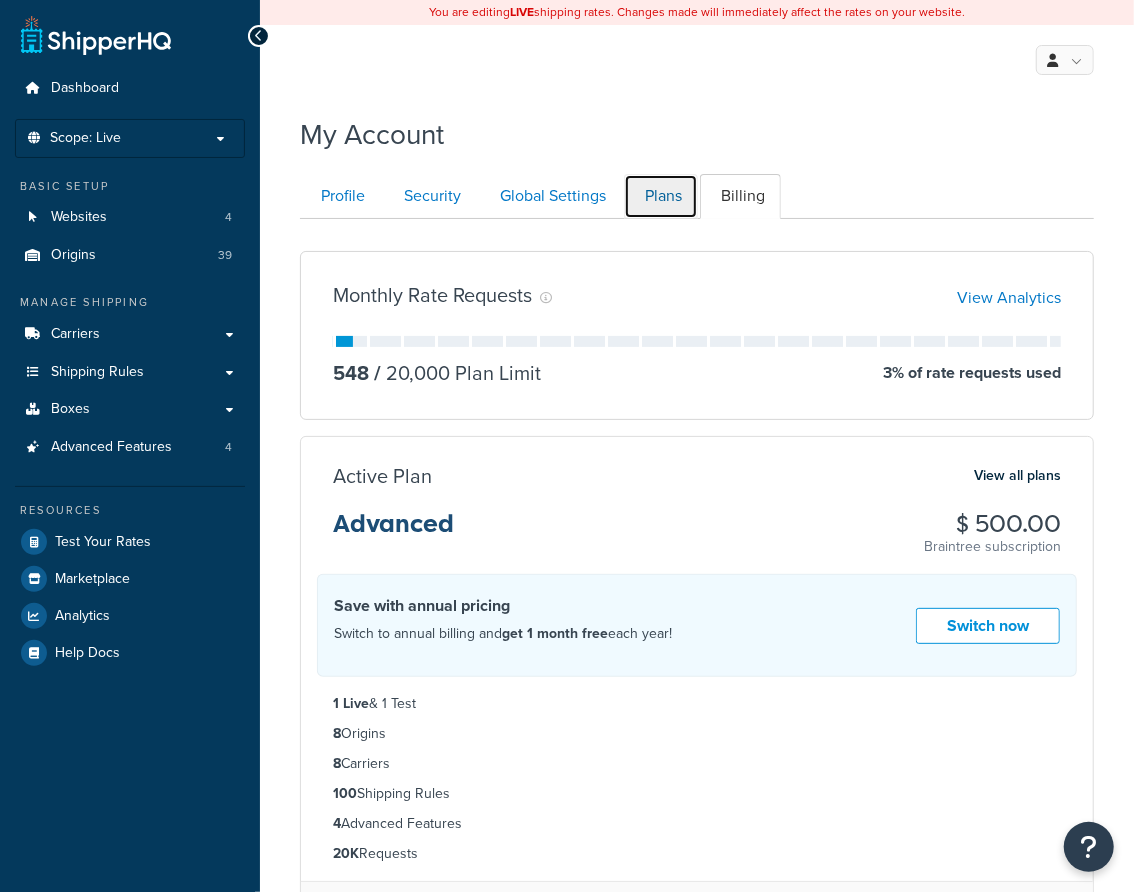 click on "Plans" at bounding box center [661, 196] 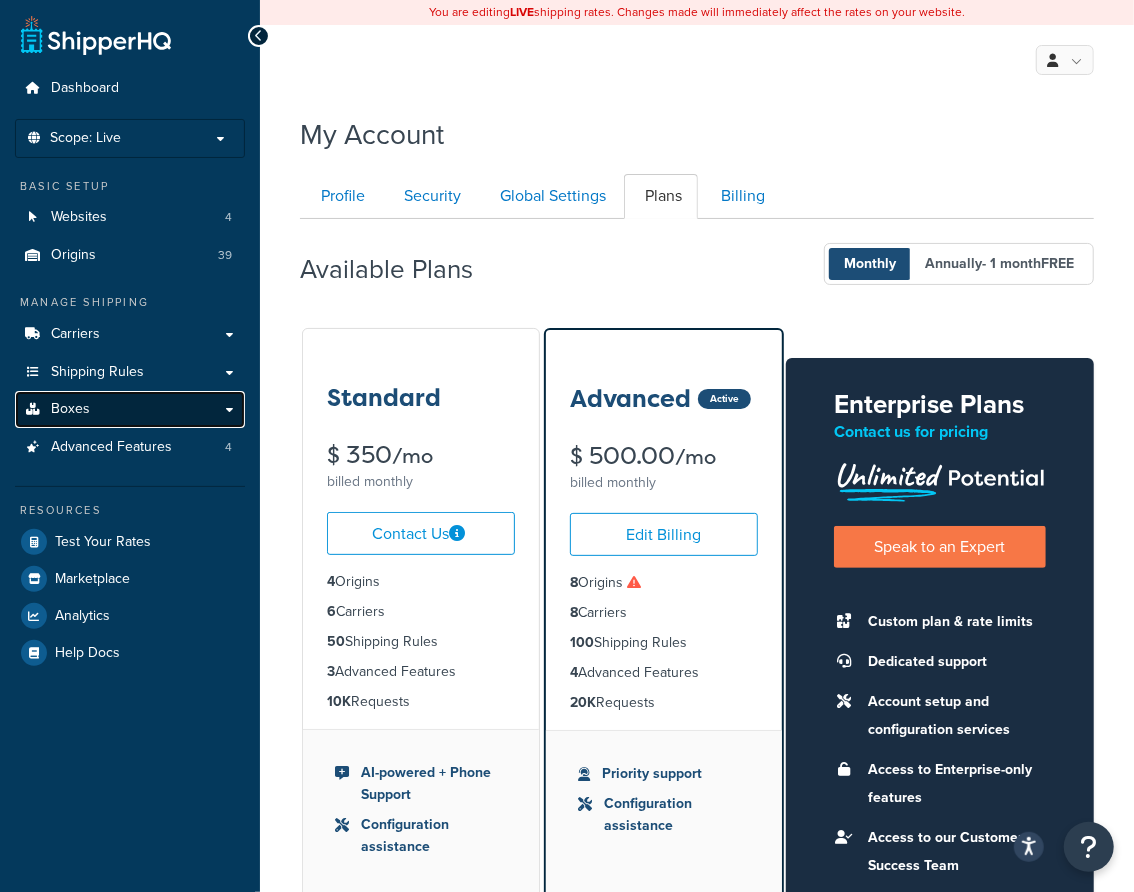 click on "Boxes" at bounding box center [130, 409] 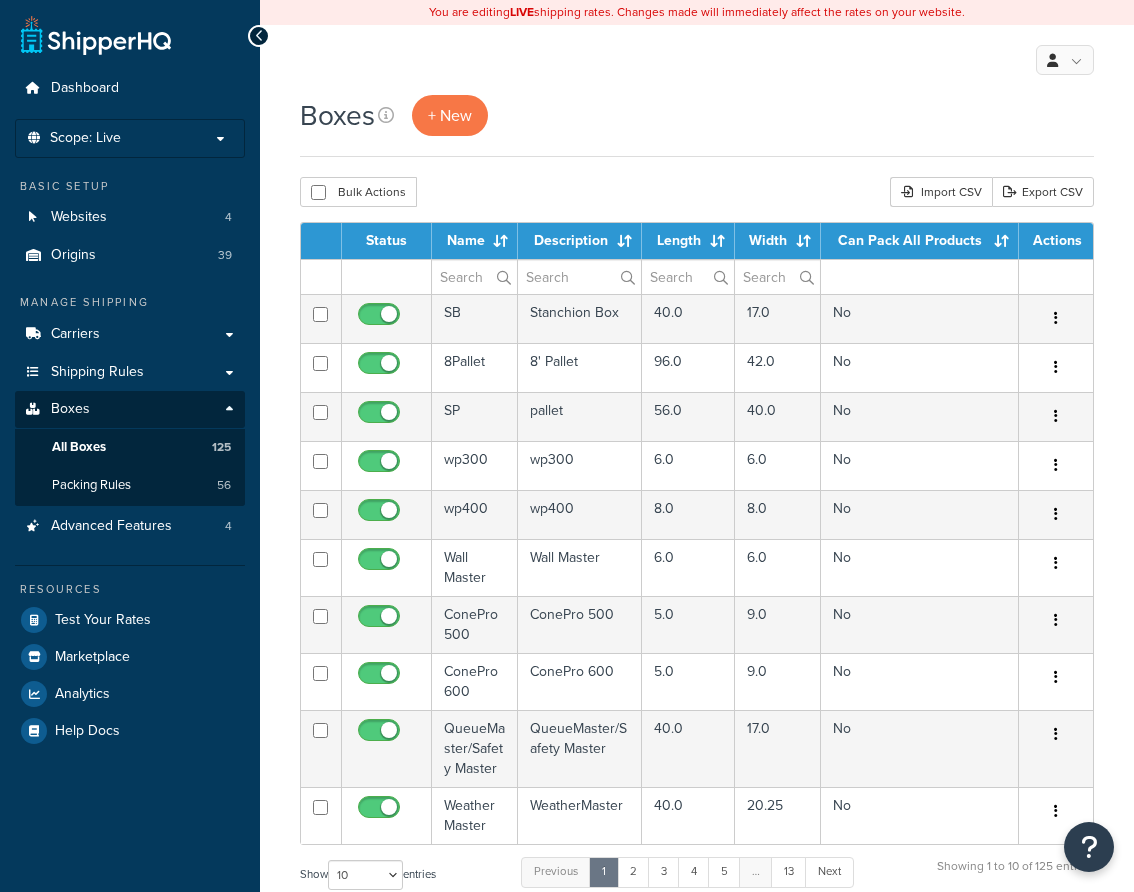scroll, scrollTop: 0, scrollLeft: 0, axis: both 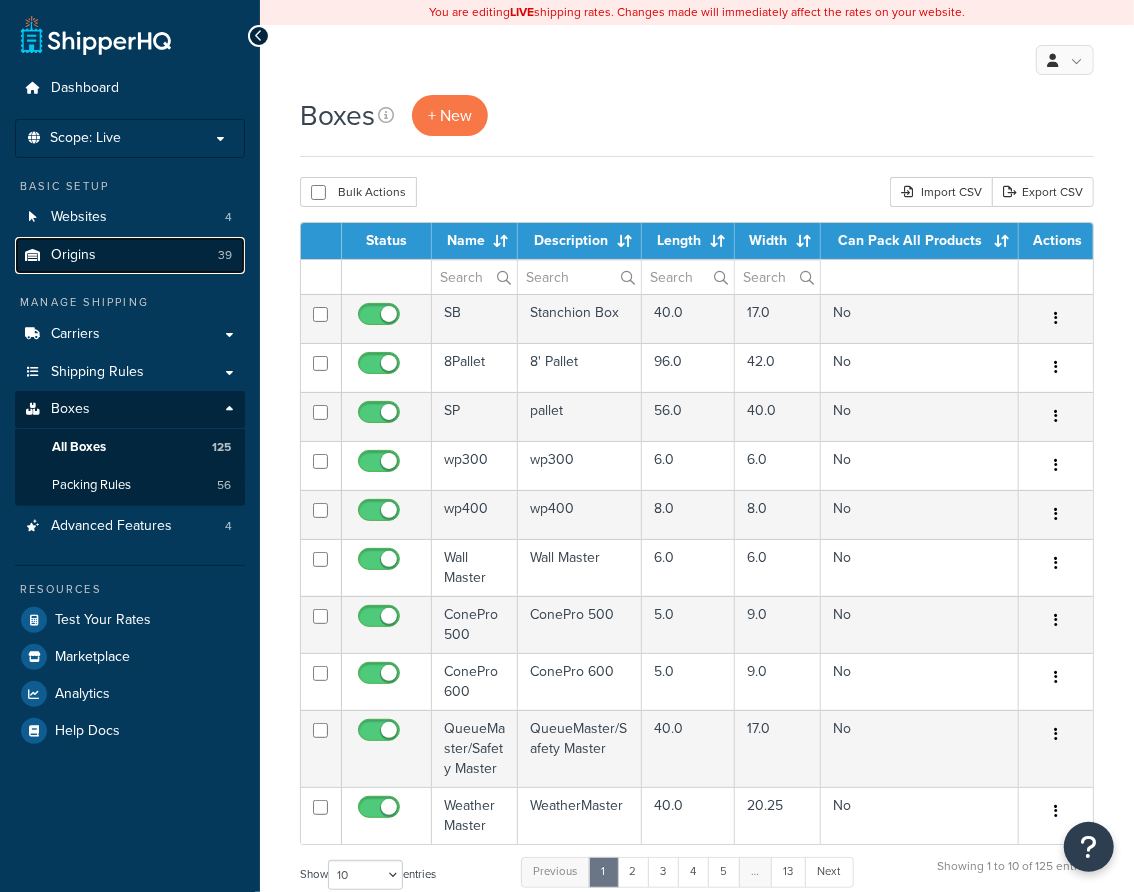 drag, startPoint x: 0, startPoint y: 0, endPoint x: 146, endPoint y: 254, distance: 292.97098 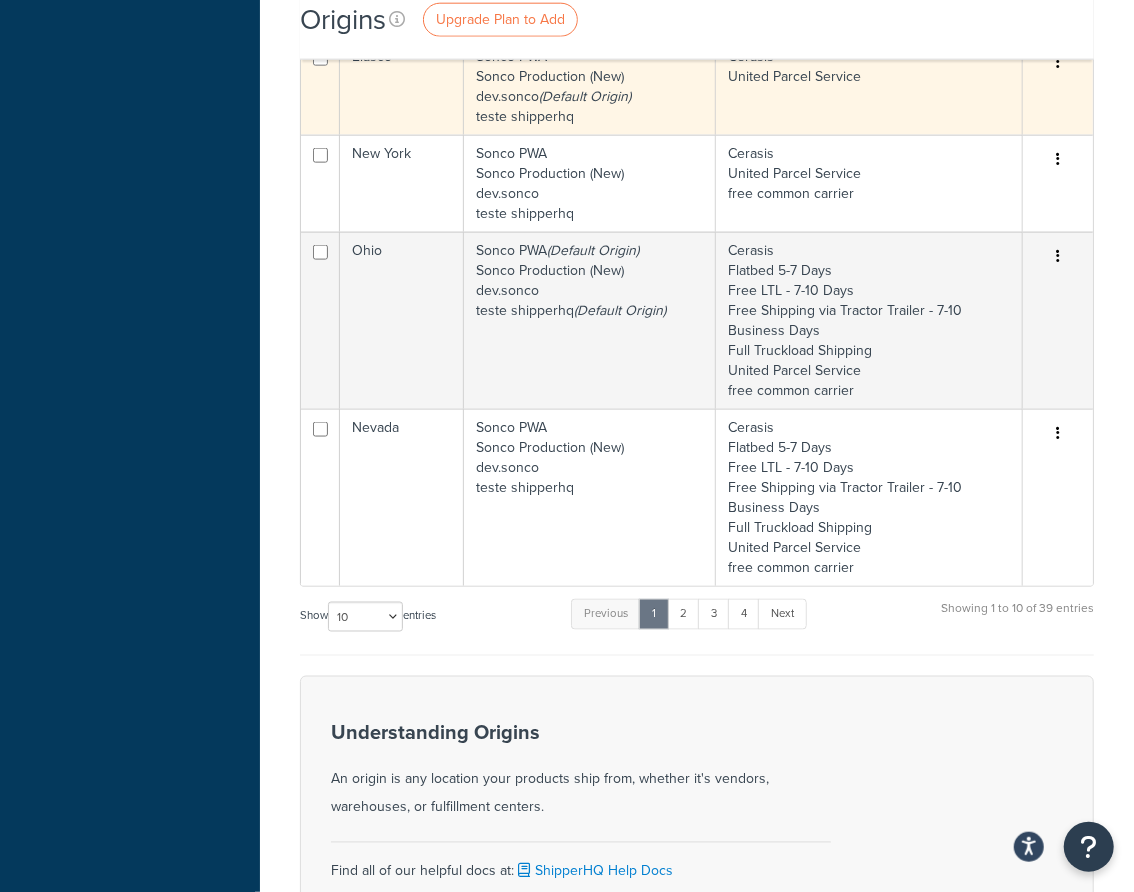 scroll, scrollTop: 1267, scrollLeft: 0, axis: vertical 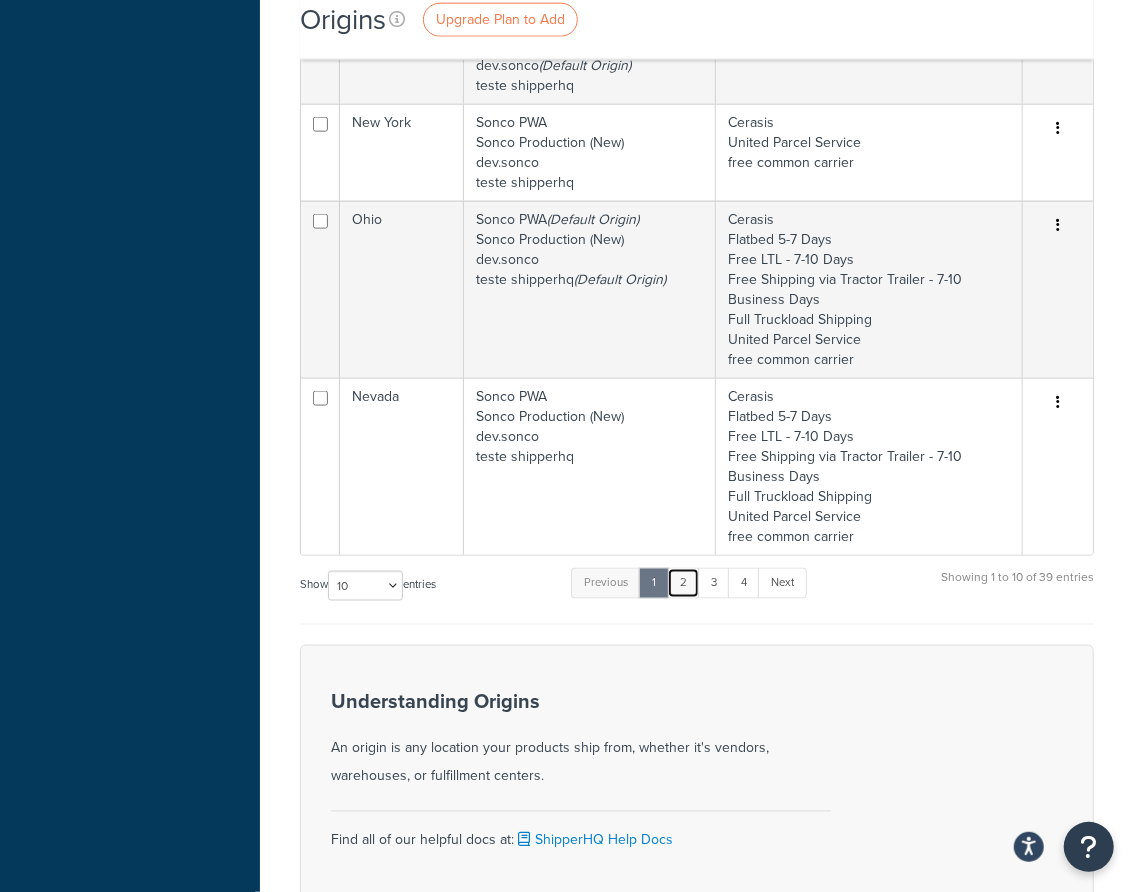 click on "2" at bounding box center [683, 583] 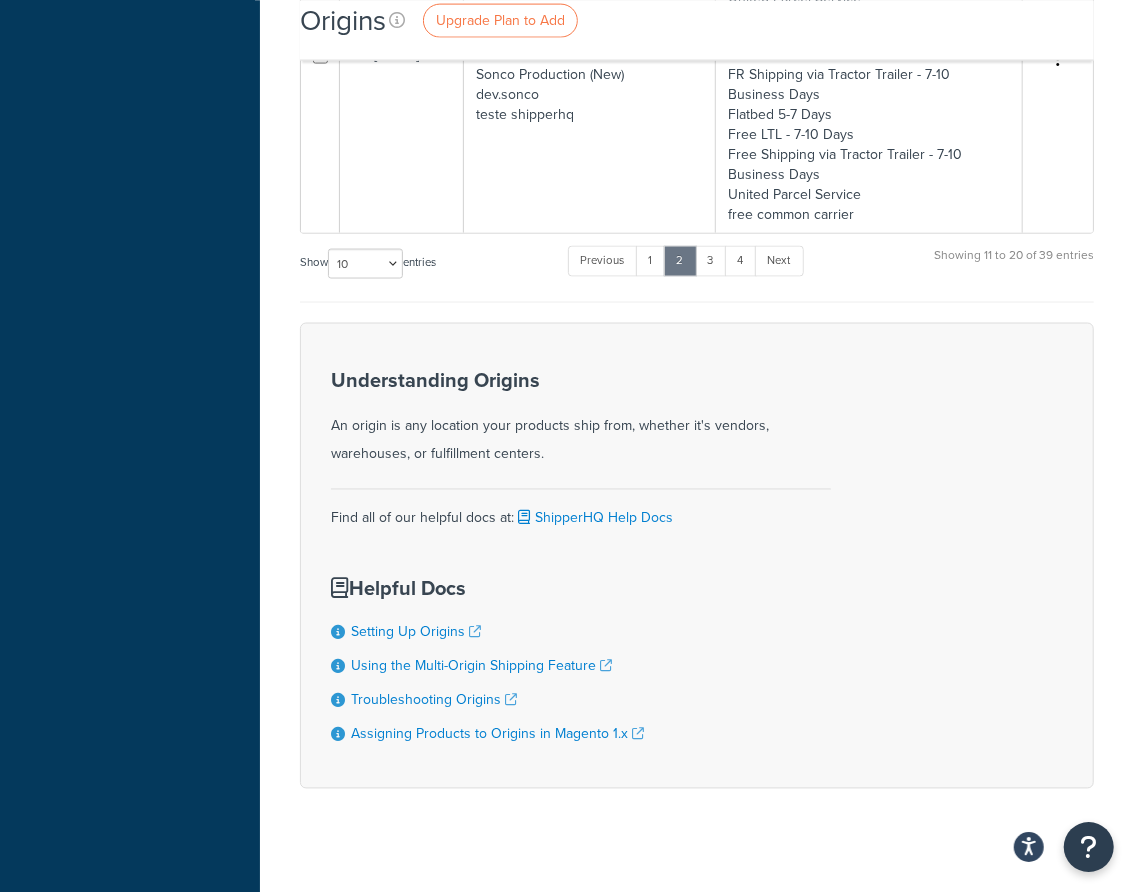 scroll, scrollTop: 1498, scrollLeft: 0, axis: vertical 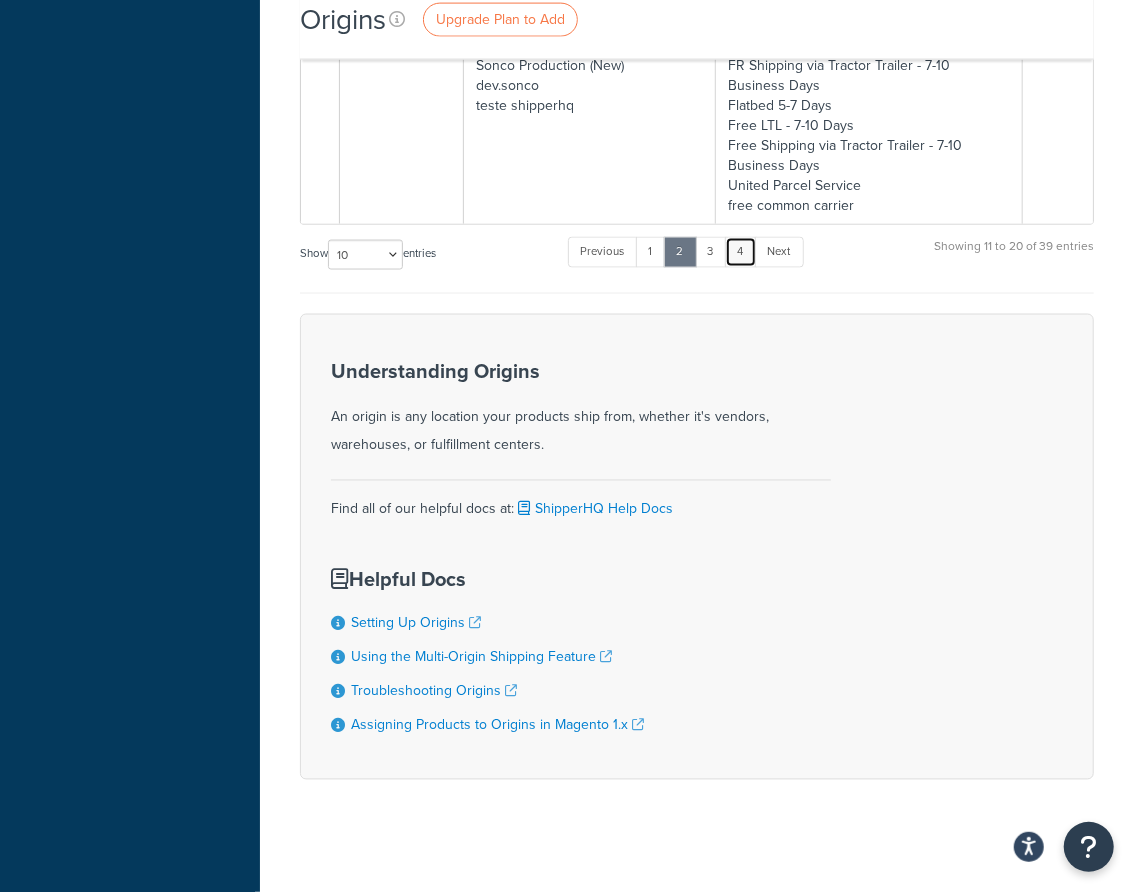 click on "4" at bounding box center (741, 252) 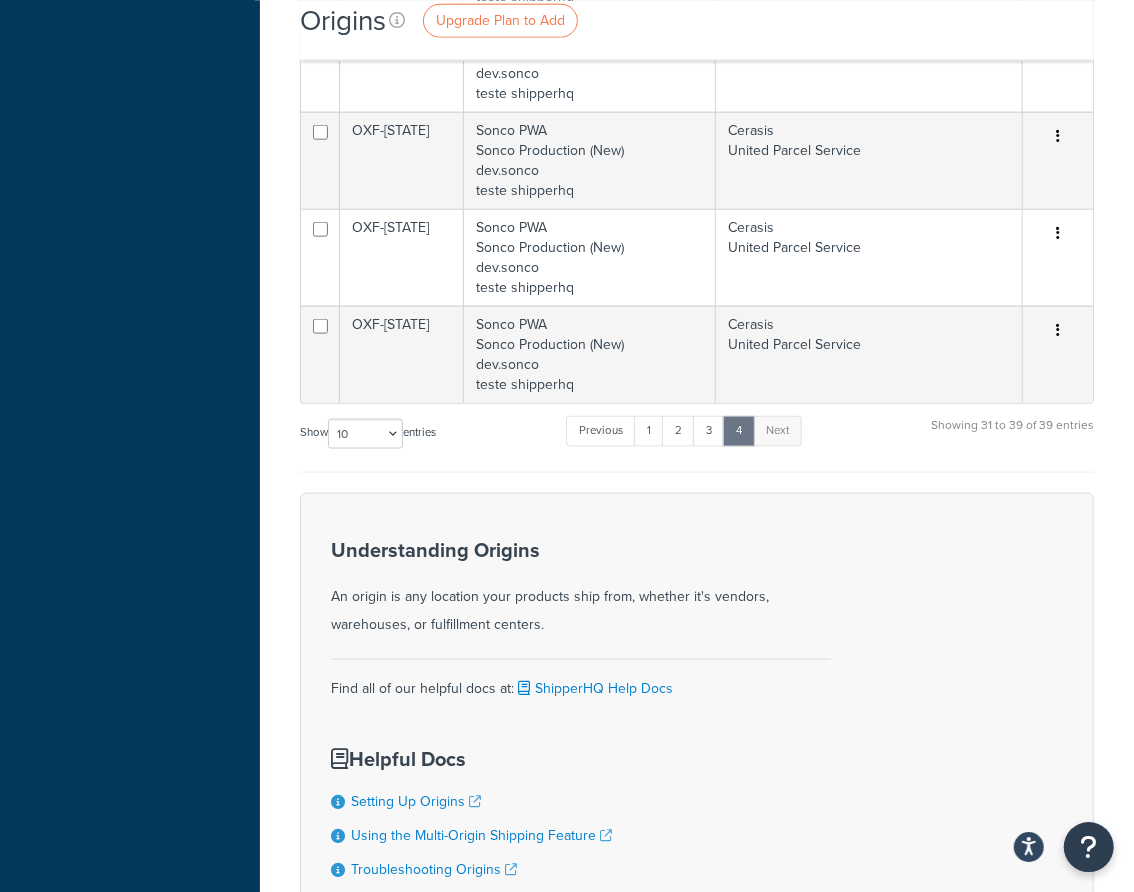 scroll, scrollTop: 1186, scrollLeft: 0, axis: vertical 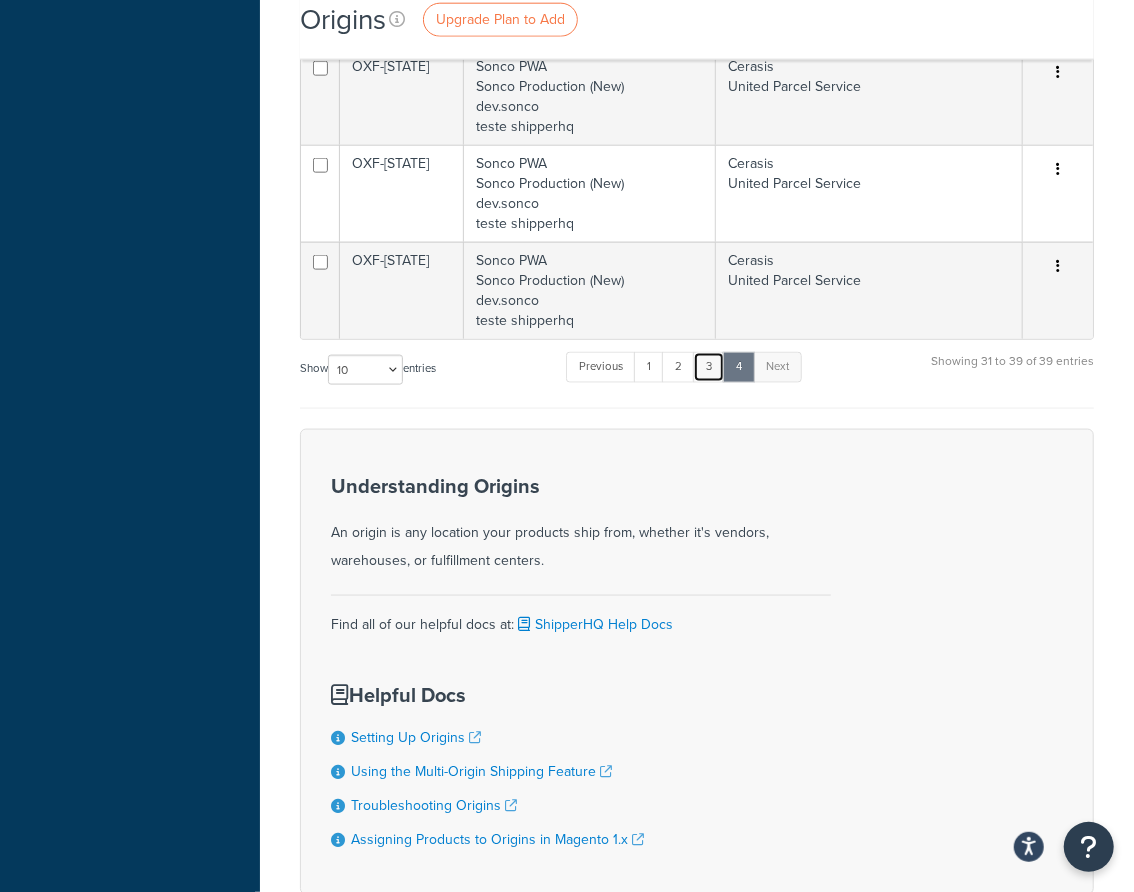 click on "3" at bounding box center (709, 367) 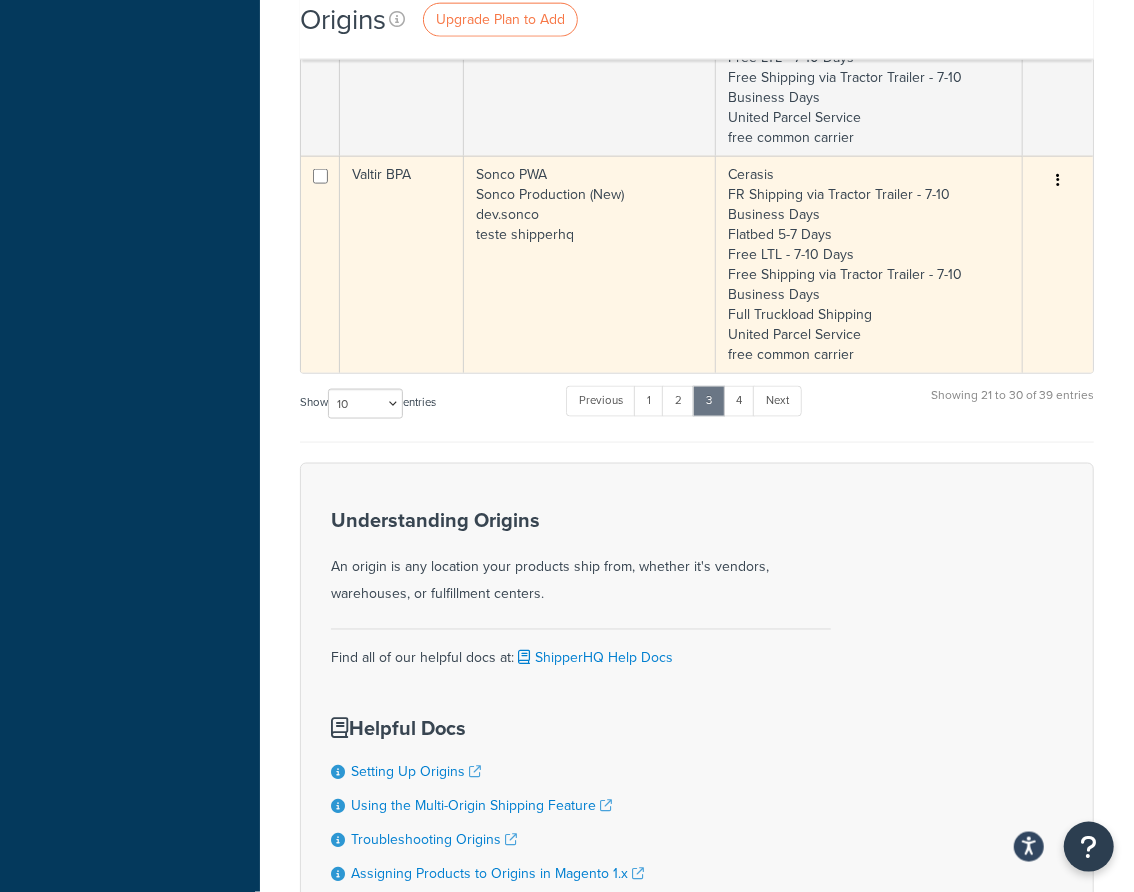 scroll, scrollTop: 1399, scrollLeft: 0, axis: vertical 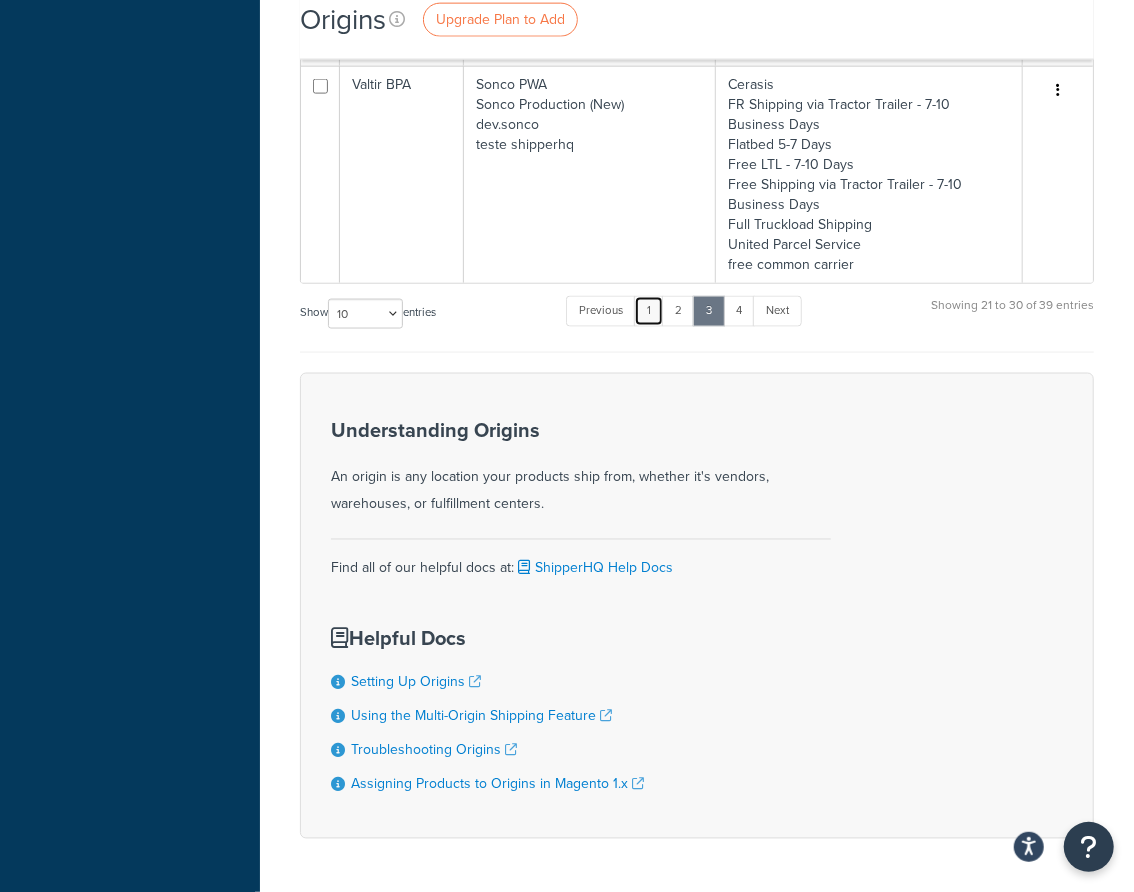 click on "1" at bounding box center (649, 311) 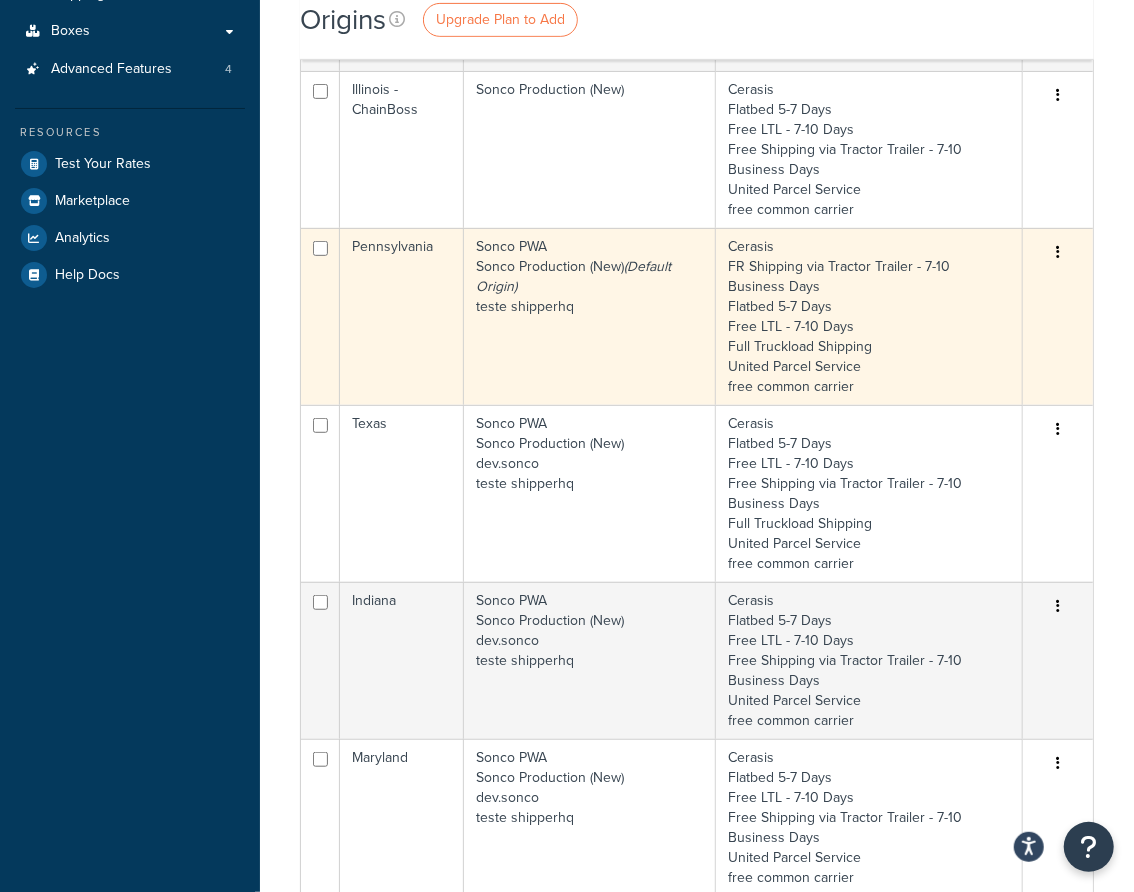 scroll, scrollTop: 0, scrollLeft: 0, axis: both 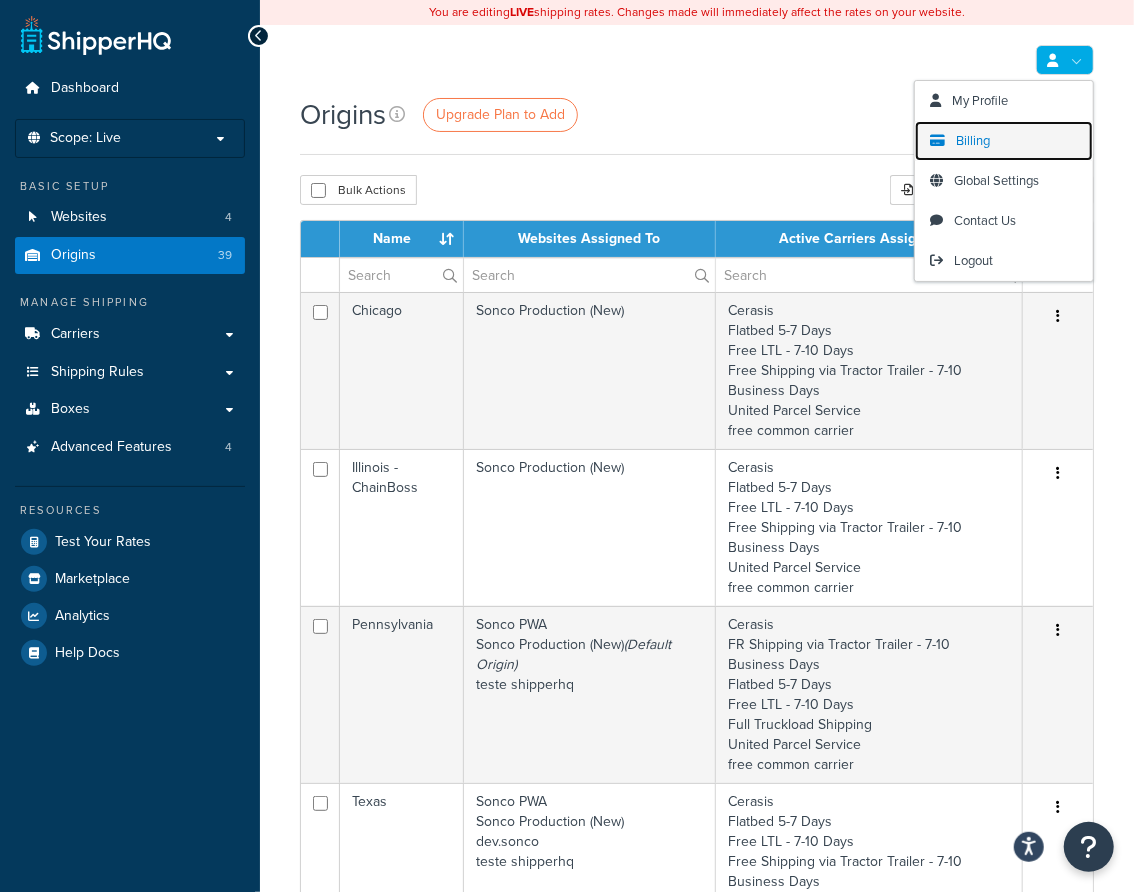 click on "Billing" at bounding box center [1004, 141] 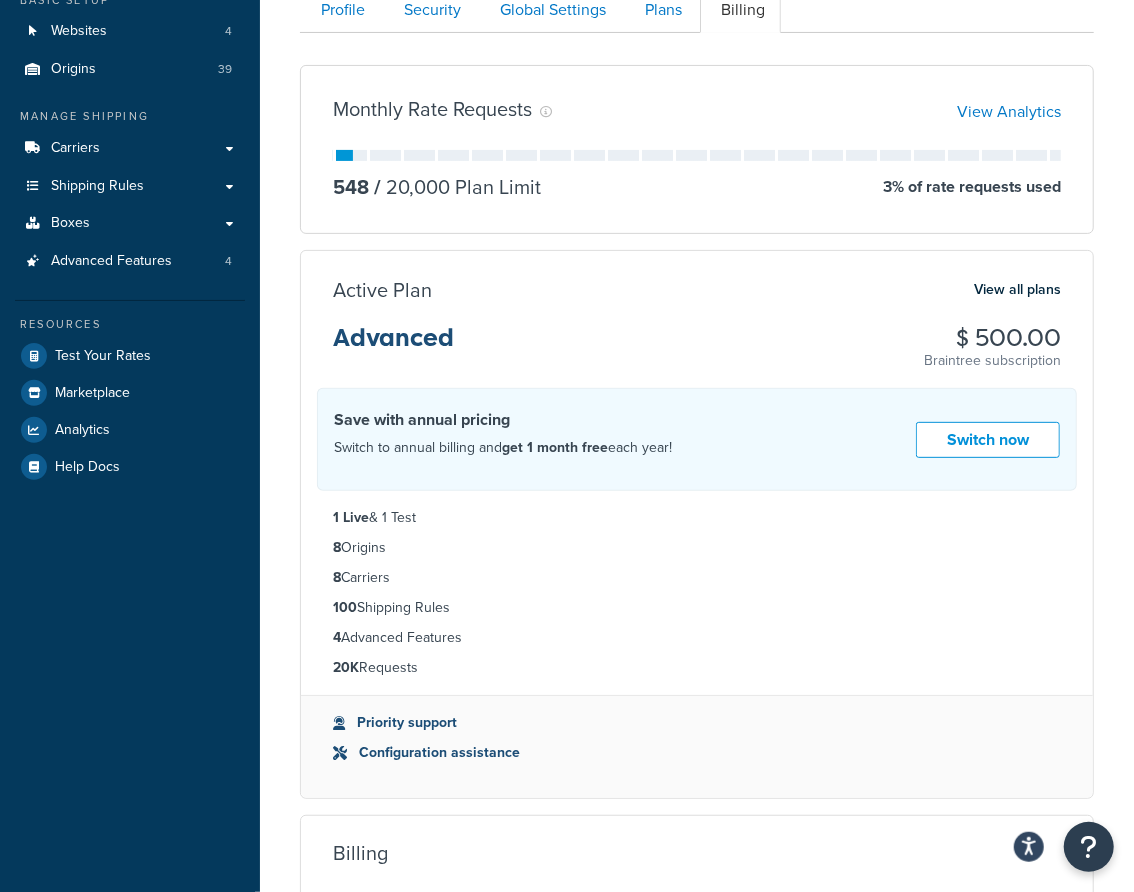 scroll, scrollTop: 49, scrollLeft: 0, axis: vertical 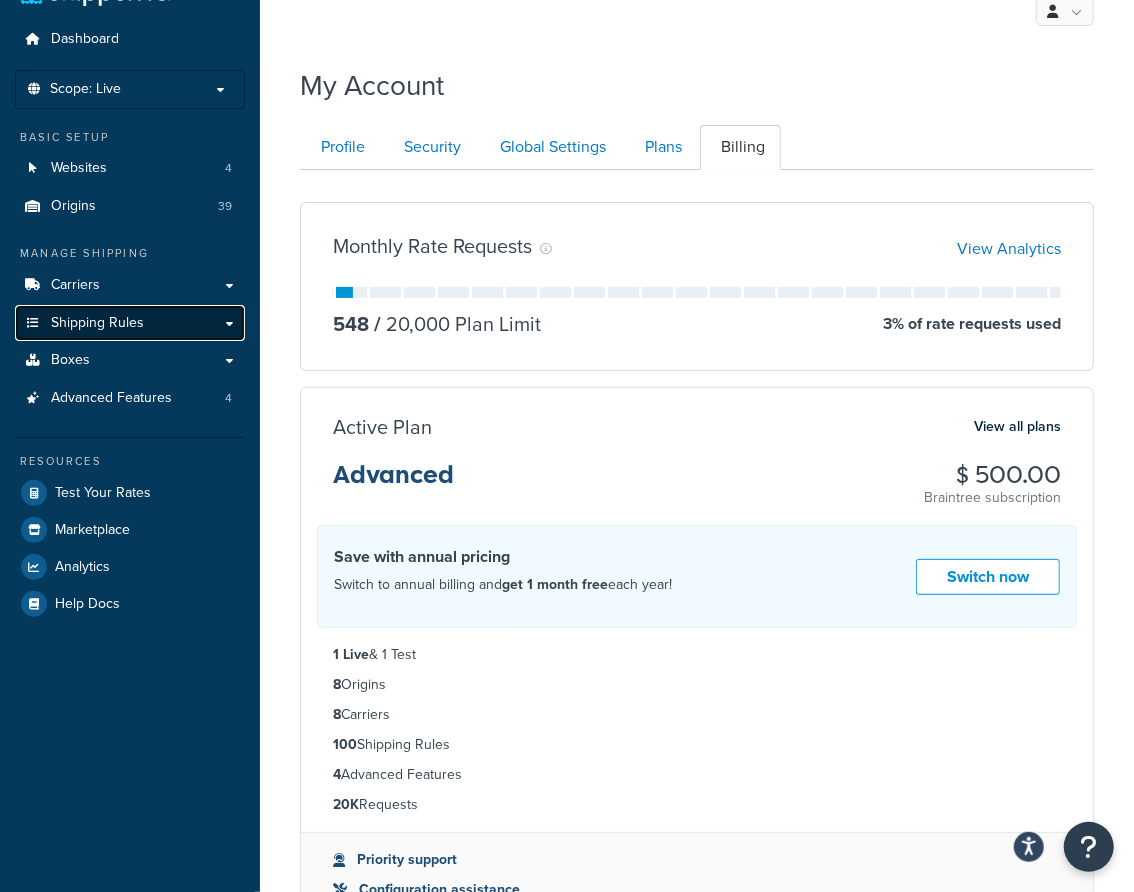 click on "Shipping Rules" at bounding box center [97, 323] 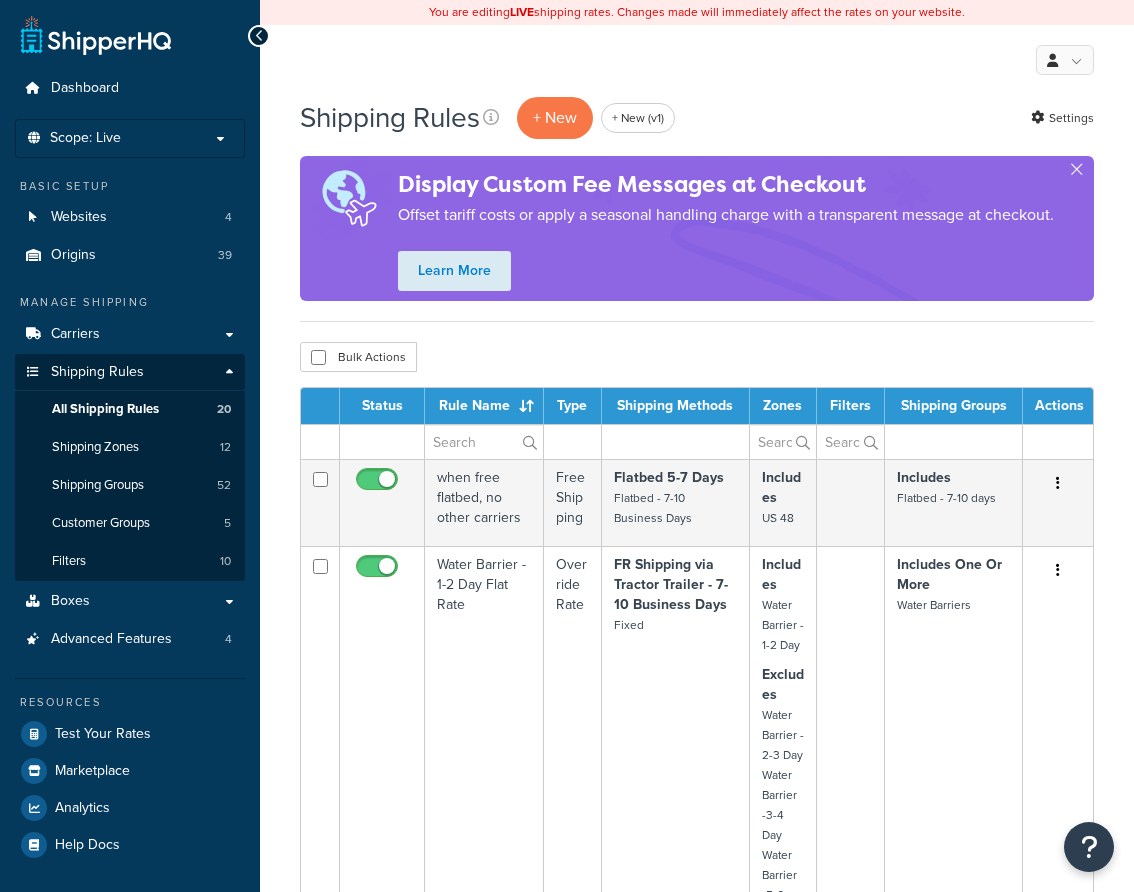 scroll, scrollTop: 0, scrollLeft: 0, axis: both 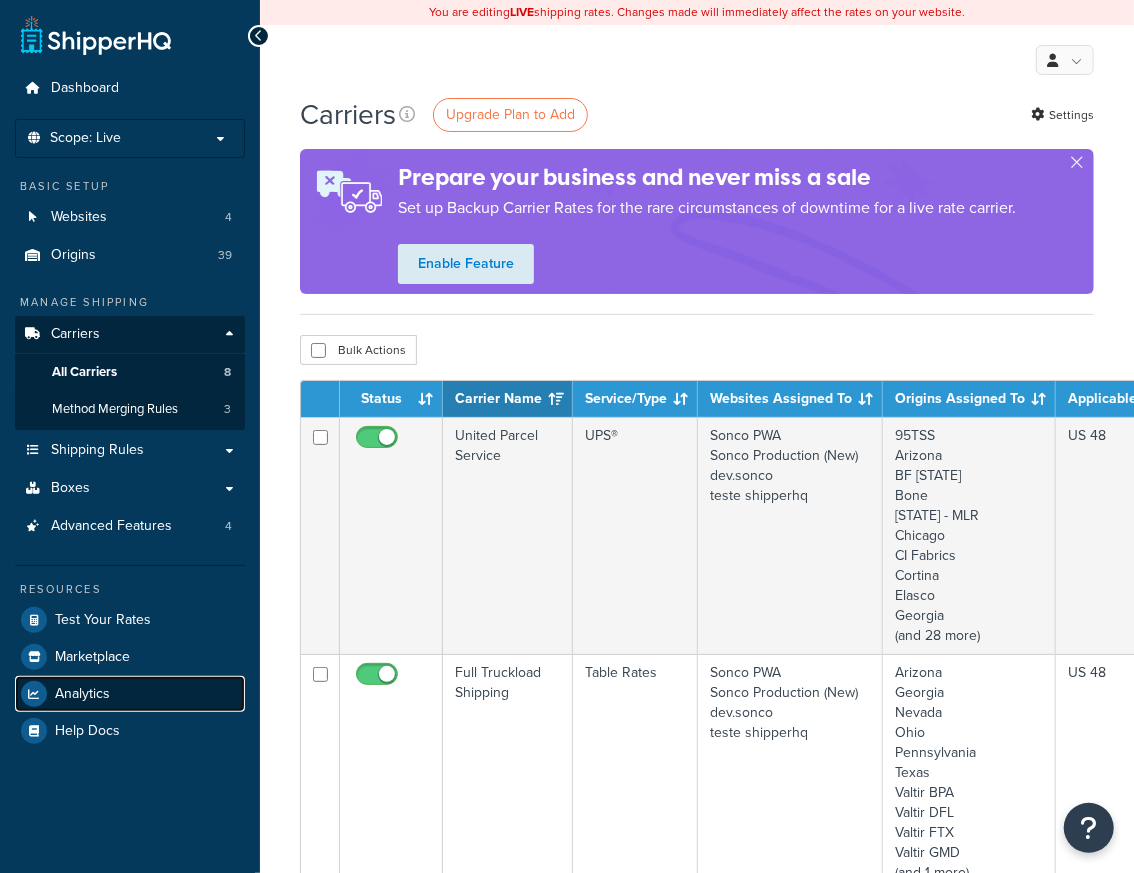 click on "Analytics" at bounding box center [82, 694] 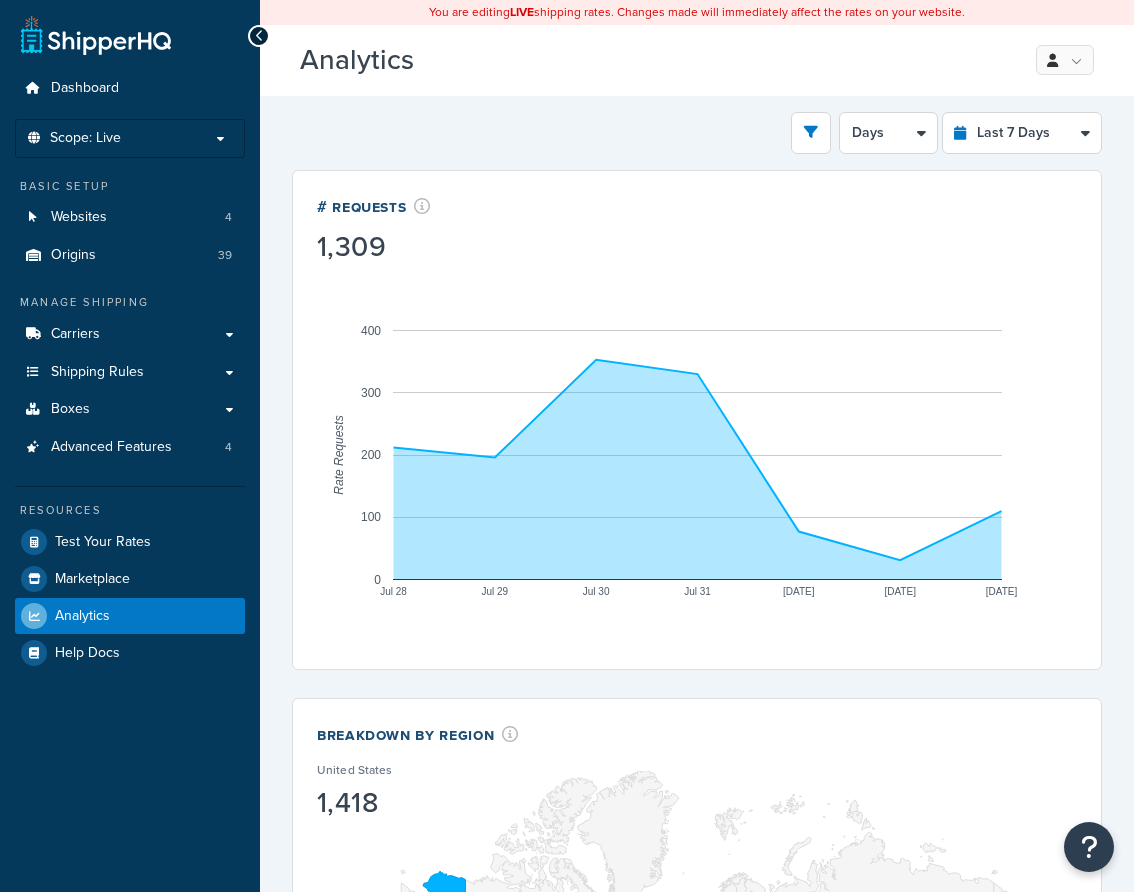 click on "Filters Website dev.sonco Sonco Production (New) Sonco PWA teste shipperhq Destination United States United Kingdom Afghanistan Åland Islands Albania Algeria American Samoa Andorra Angola Anguilla Antarctica Antigua and Barbuda Argentina Armenia Aruba Australia Austria Azerbaijan Bahamas Bahrain Bangladesh Barbados Belarus Belgium Belize Benin Bermuda Bhutan Bolivia Bonaire, Sint Eustatius and Saba Bosnia and Herzegovina Botswana Bouvet Island Brazil British Indian Ocean Territory Brunei Darussalam Bulgaria Burkina Faso Burundi Cambodia Cameroon Canada Cape Verde Cayman Islands Central African Republic Chad Chile China Christmas Island Cocos (Keeling) Islands Colombia Comoros Congo Congo, The Democratic Republic of the Cook Islands Costa Rica Côte d'Ivoire Croatia Cuba Curacao Cyprus Czech Republic Denmark Djibouti Dominica Dominican Republic Ecuador Egypt El Salvador Equatorial Guinea Eritrea Estonia Ethiopia Falkland Islands (Malvinas) Faroe Islands Fiji Finland France French Guiana French Polynesia Gabon" at bounding box center [697, 1175] 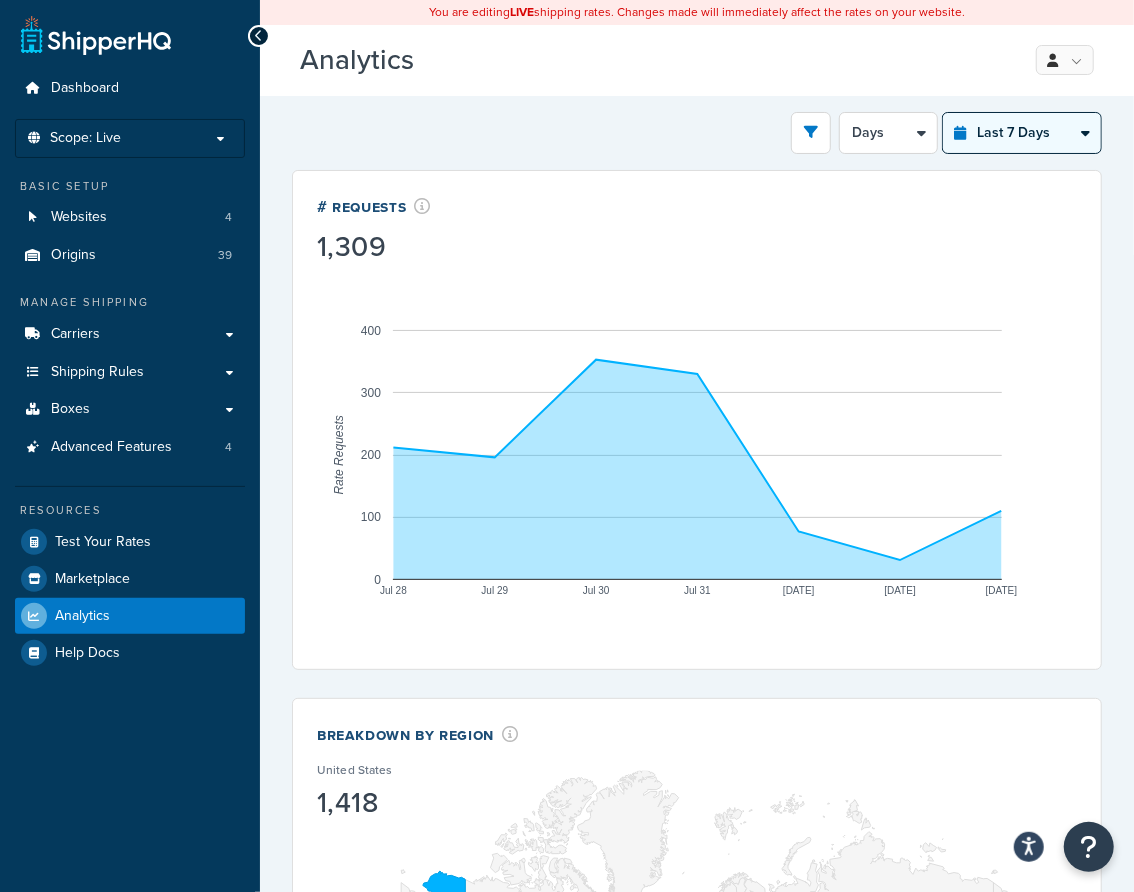 select on "last_year" 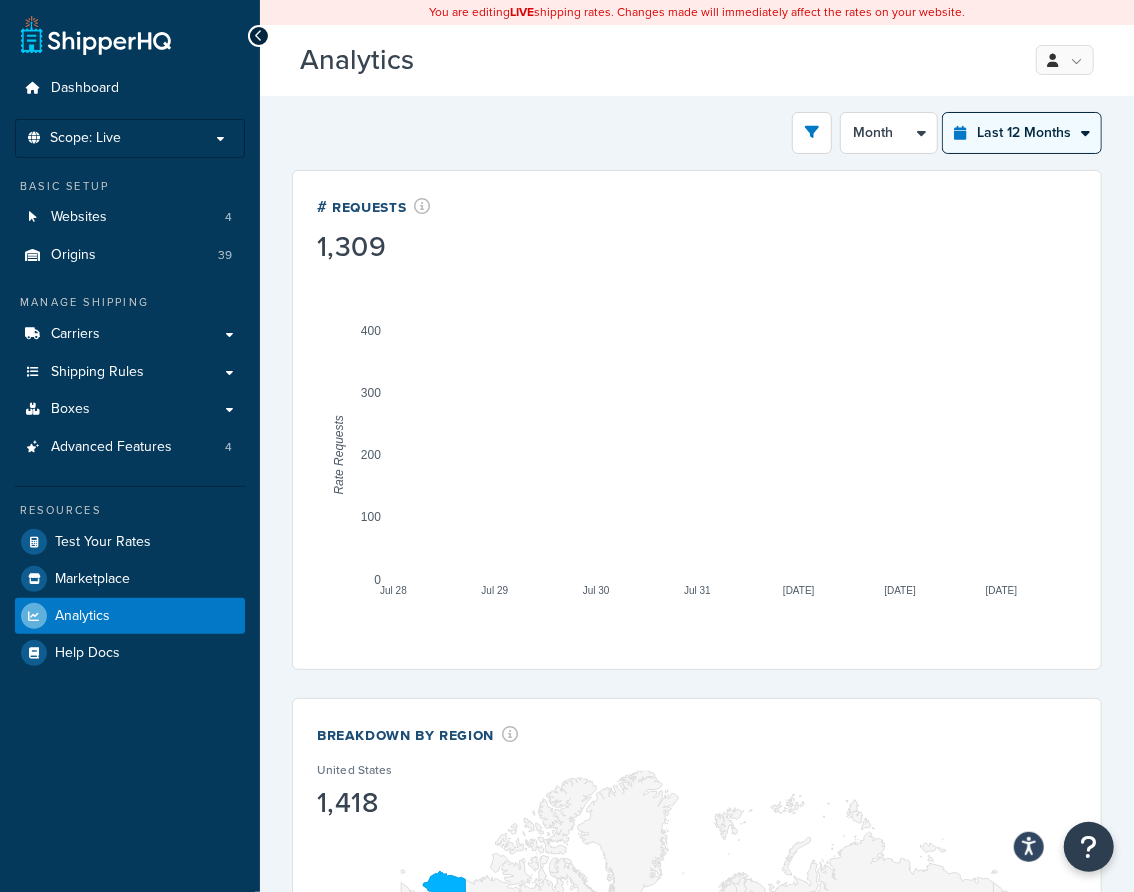 select on "1M" 